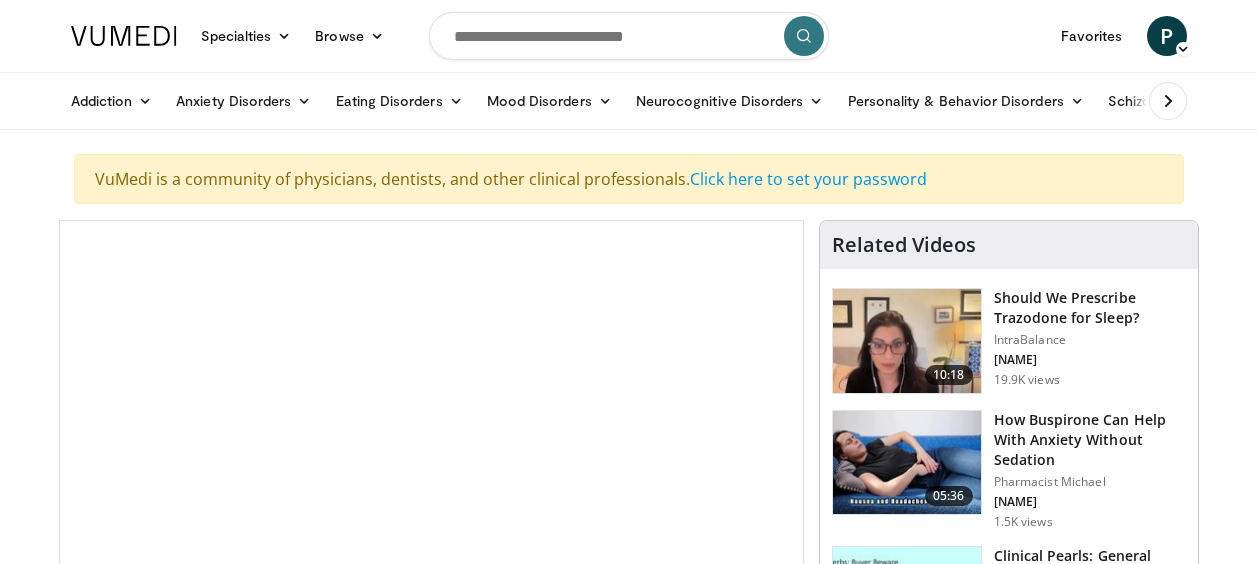 scroll, scrollTop: 0, scrollLeft: 0, axis: both 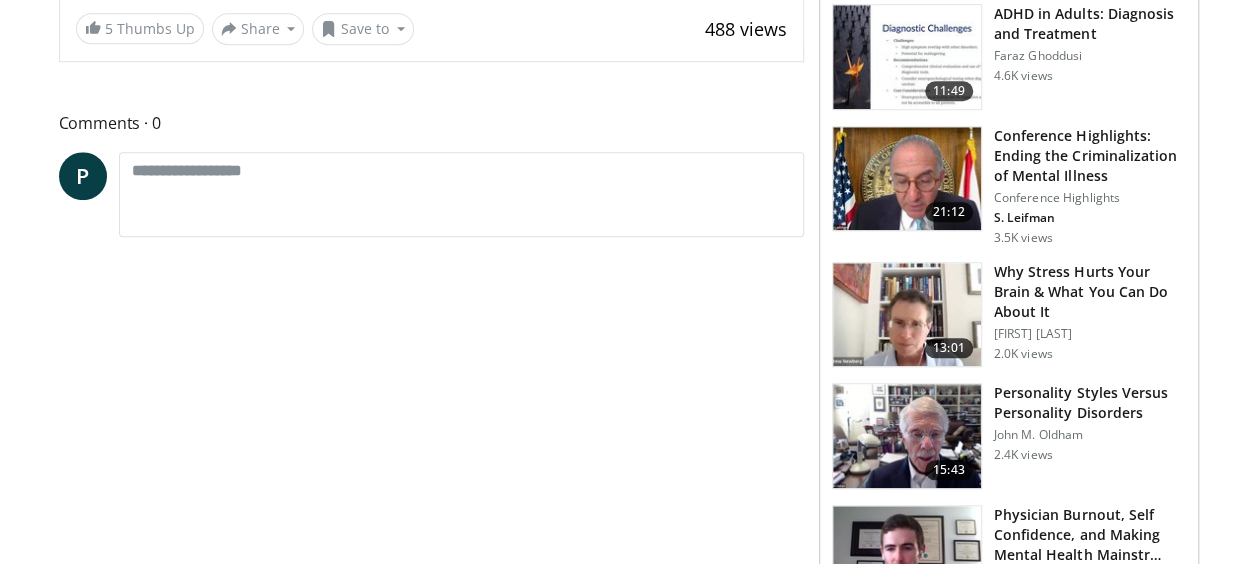 drag, startPoint x: 604, startPoint y: 0, endPoint x: 370, endPoint y: 54, distance: 240.14995 